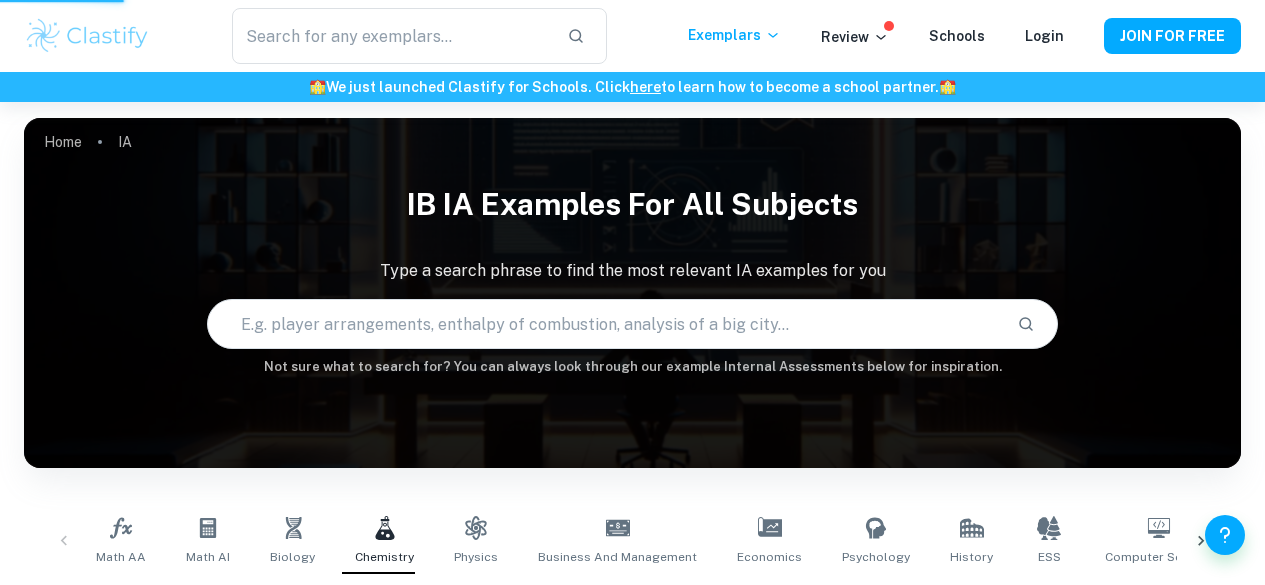 scroll, scrollTop: 382, scrollLeft: 0, axis: vertical 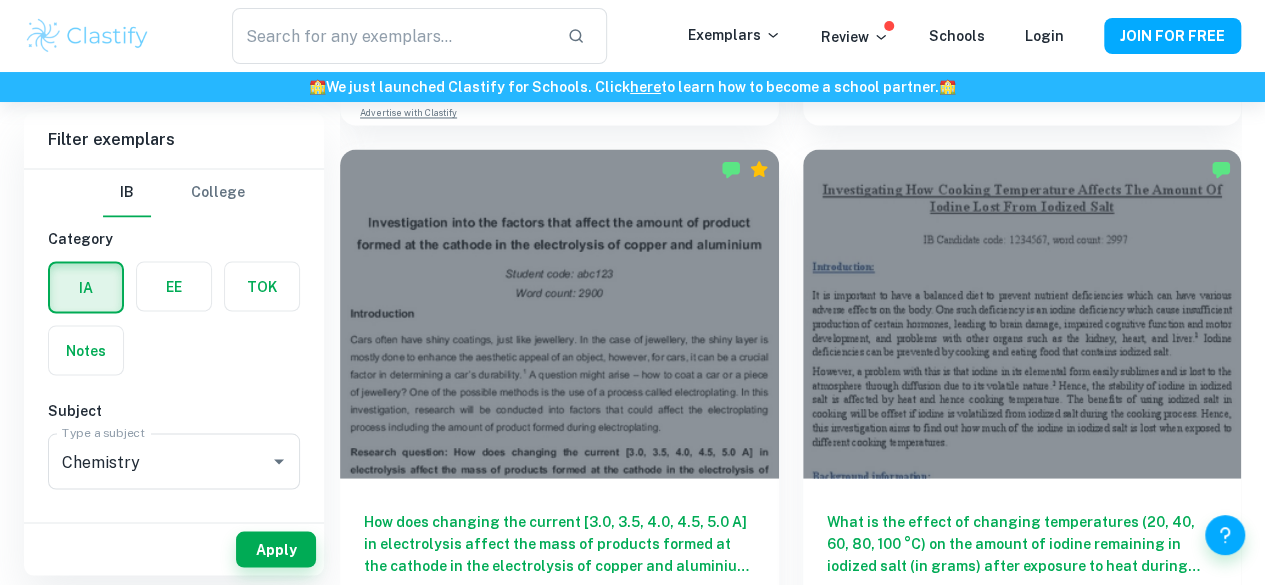 click on "What is the effect of the temperature (30, 40, 50, 60, 70 °C) on the buffering capacity (mol/dm3) of phosphate buffer, as measured using titration with 0.1 mol/dm3 HCl?" at bounding box center [559, 1603] 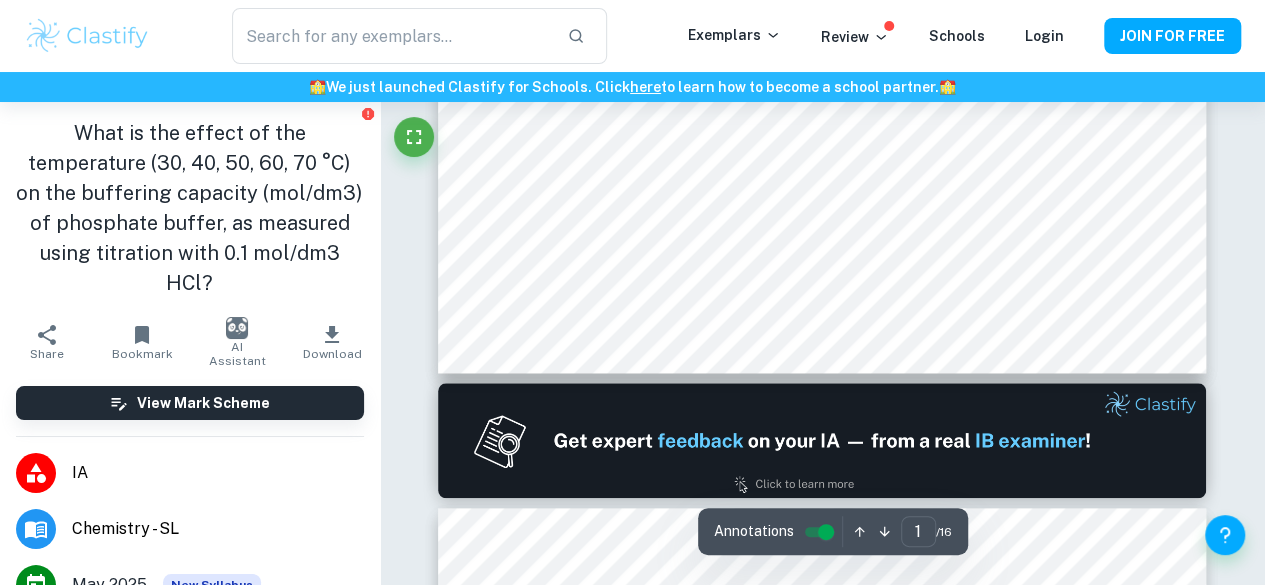 scroll, scrollTop: 1228, scrollLeft: 0, axis: vertical 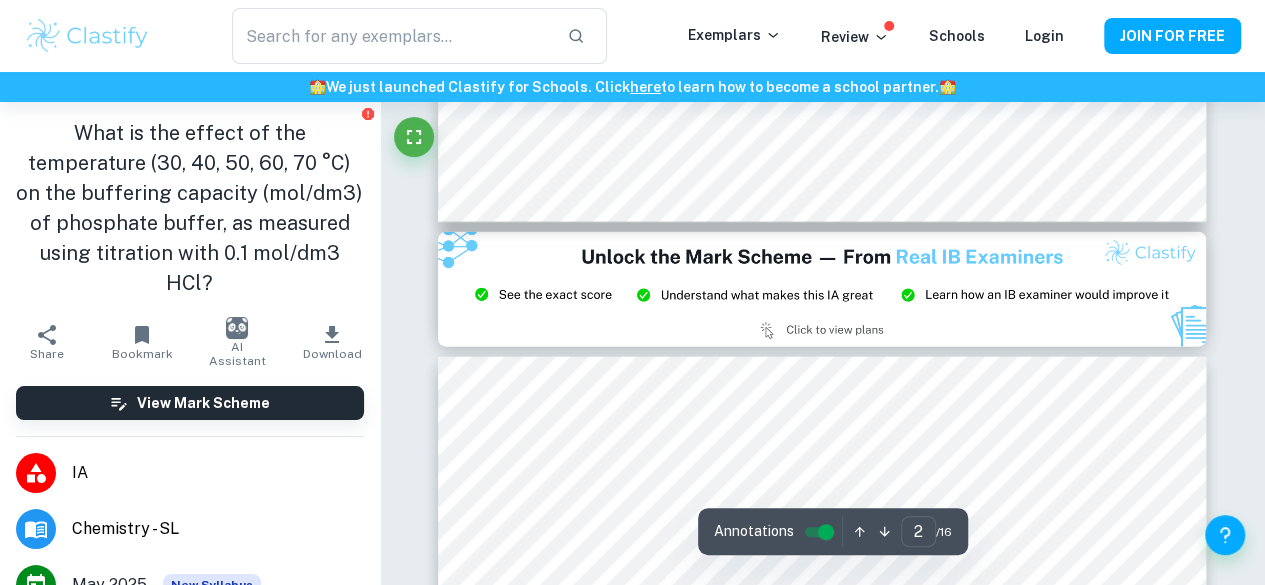 type on "3" 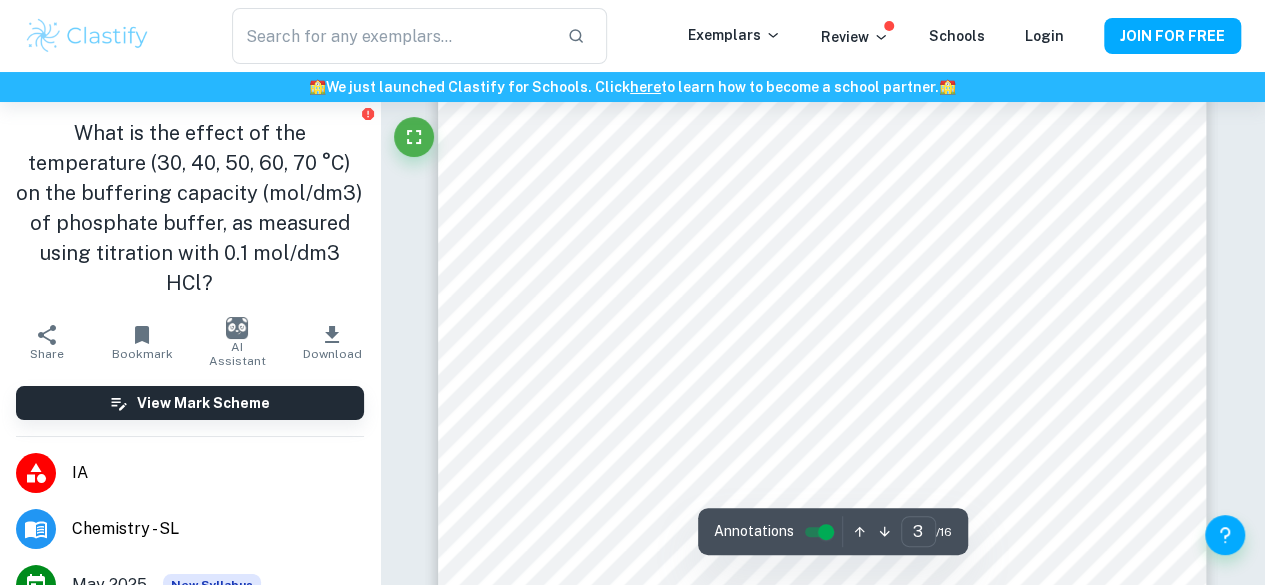scroll, scrollTop: 3013, scrollLeft: 0, axis: vertical 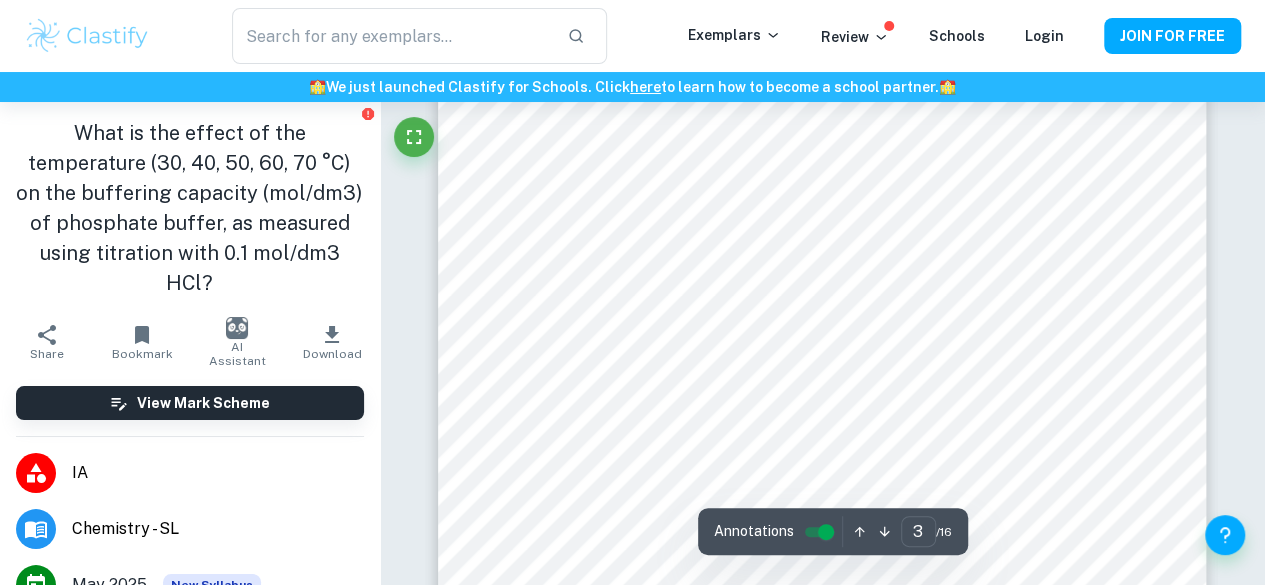 click on "What is the effect of the temperature (30, 40, 50, 60, 70 °C) on the buffering capacity (mol/dm3) of phosphate buffer, as measured using titration with 0.1 mol/dm3 HCl?" at bounding box center [190, 208] 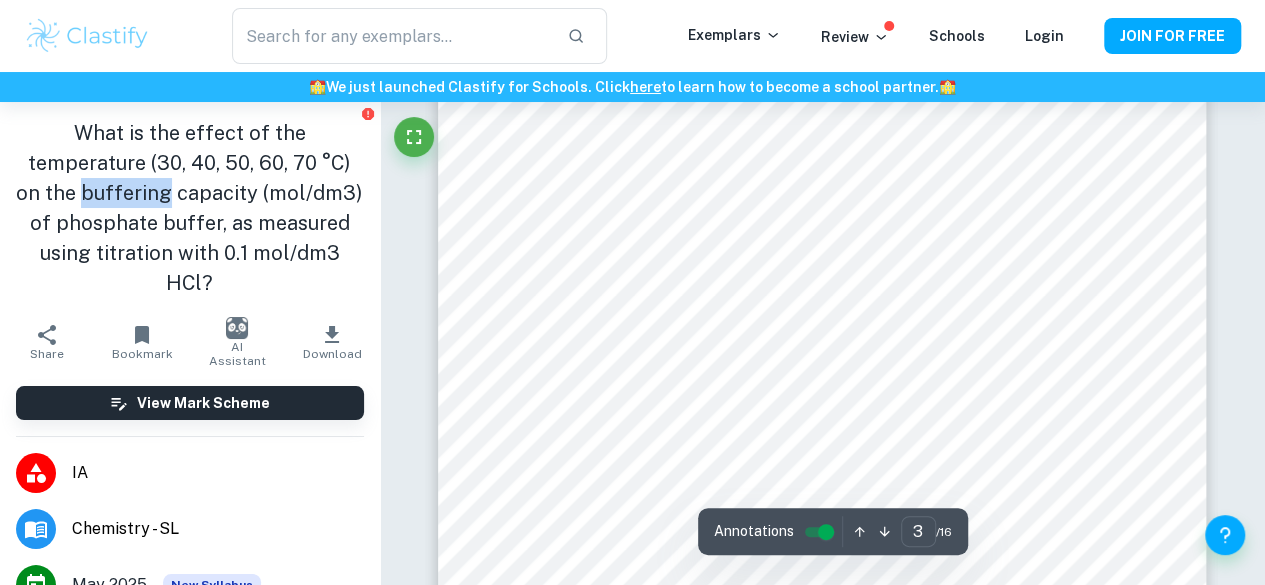 click on "What is the effect of the temperature (30, 40, 50, 60, 70 °C) on the buffering capacity (mol/dm3) of phosphate buffer, as measured using titration with 0.1 mol/dm3 HCl?" at bounding box center (190, 208) 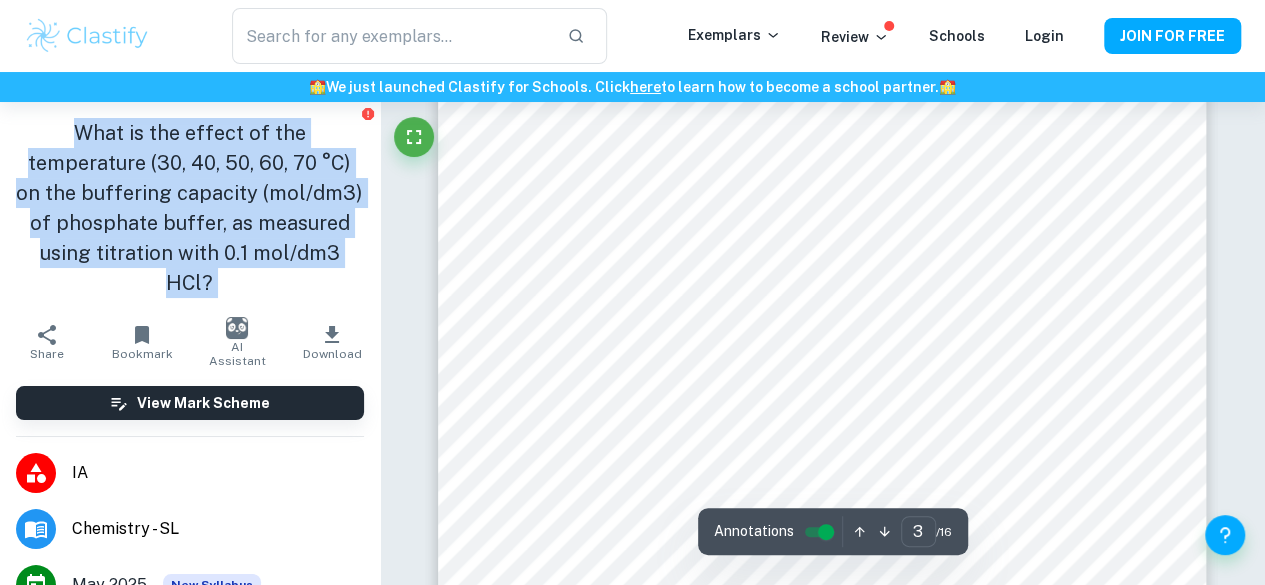 click on "What is the effect of the temperature (30, 40, 50, 60, 70 °C) on the buffering capacity (mol/dm3) of phosphate buffer, as measured using titration with 0.1 mol/dm3 HCl?" at bounding box center [190, 208] 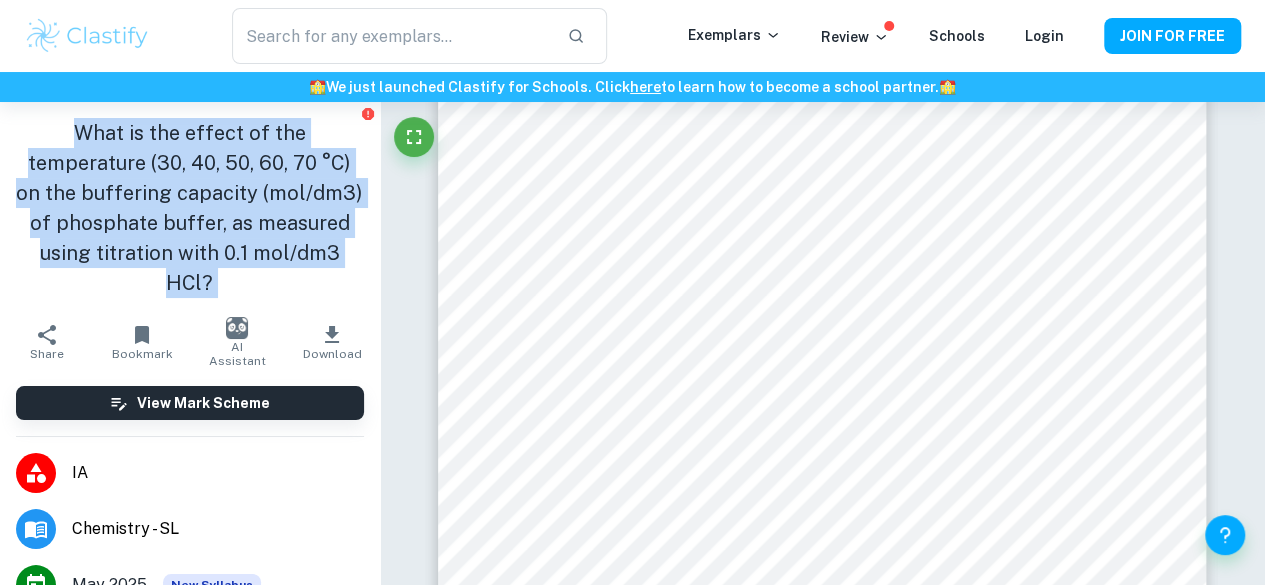 copy on "What is the effect of the temperature (30, 40, 50, 60, 70 °C) on the buffering capacity (mol/dm3) of phosphate buffer, as measured using titration with 0.1 mol/dm3 HCl? Share" 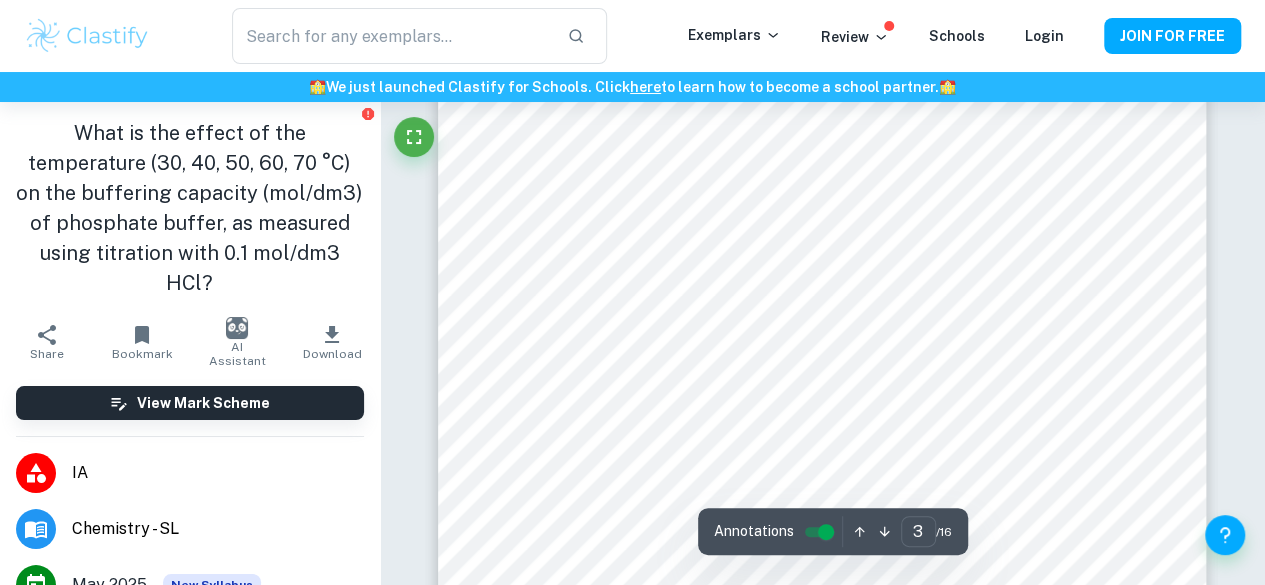 click on "Correct Criterion A The student clearly states the independent and dependent variables in the research question or two correlated variables (if applicable) Comment The research question clearly states the independent variable as the temperature and the dependent variable as the buffering capacity of phosphate buffer. The student also specified the units in which the variables are measured - Celsius degrees and mol/dm^3 Written by [NAME] [LAST]
Correct Criterion A The student describes in the posed research question the method of analysis conducted Comment The student explicitly states in the research question that a titration with hydrochloric acid will be used as a method of investigation Written by [NAME] [LAST]
Correct Criterion A The document includes a background theory section, and concepts directly relevant to the research question are described Comment Written by [NAME] [LAST]
Correct Criterion A Comment Written by [NAME] [LAST]
Correct Criterion A Comment Written by [NAME] [LAST]" at bounding box center [823, 5989] 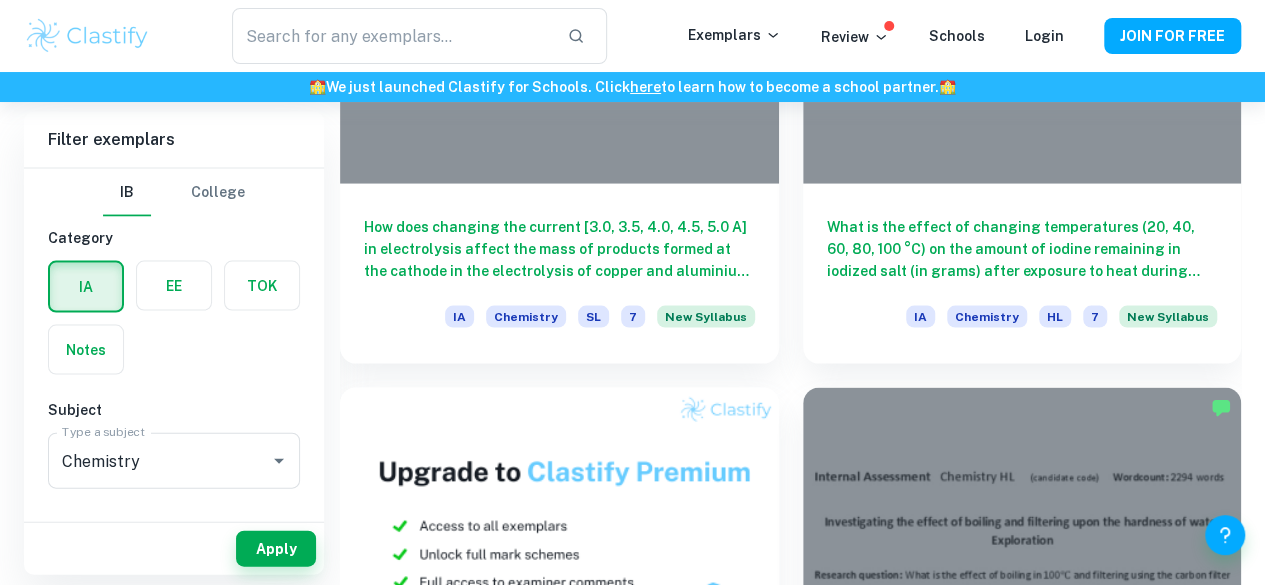 scroll, scrollTop: 1993, scrollLeft: 0, axis: vertical 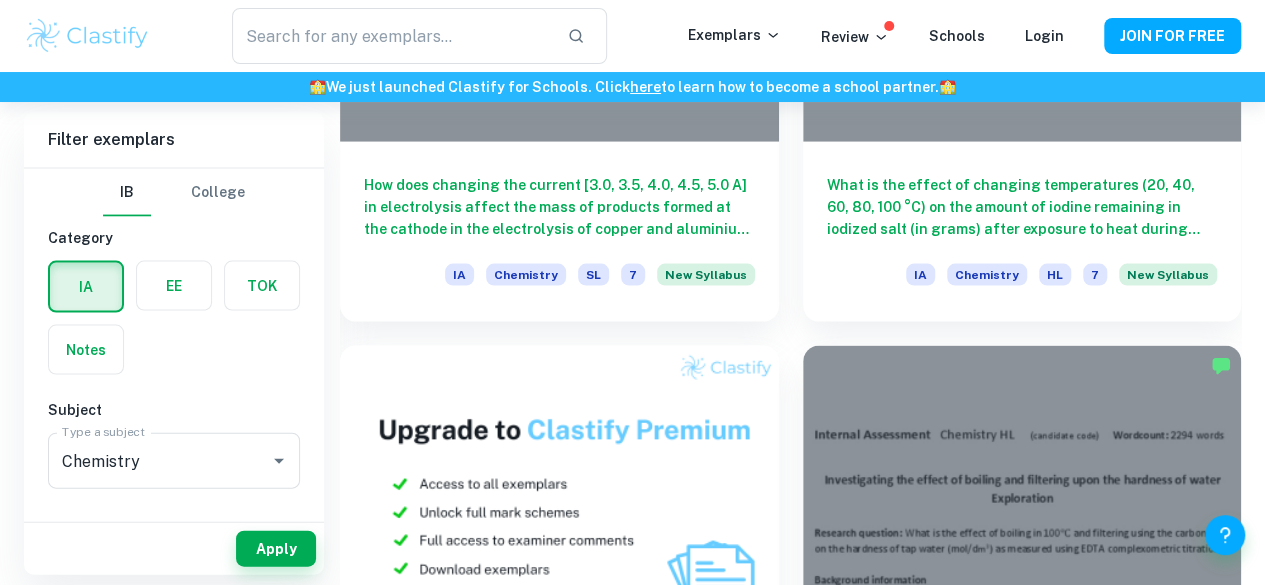 click on "What is the effect of cooking temperature (10, 25, 40, 55, 70 °C) of Ipomoea aquatica on its concentration of iron (II) ions, as measured by the titration volume of 0.002M potassium permanganate solution required to completely oxidize iron (II) ions in a solution of Ipomoea aquatica after cooking it for 10 minutes?" at bounding box center (1022, 1267) 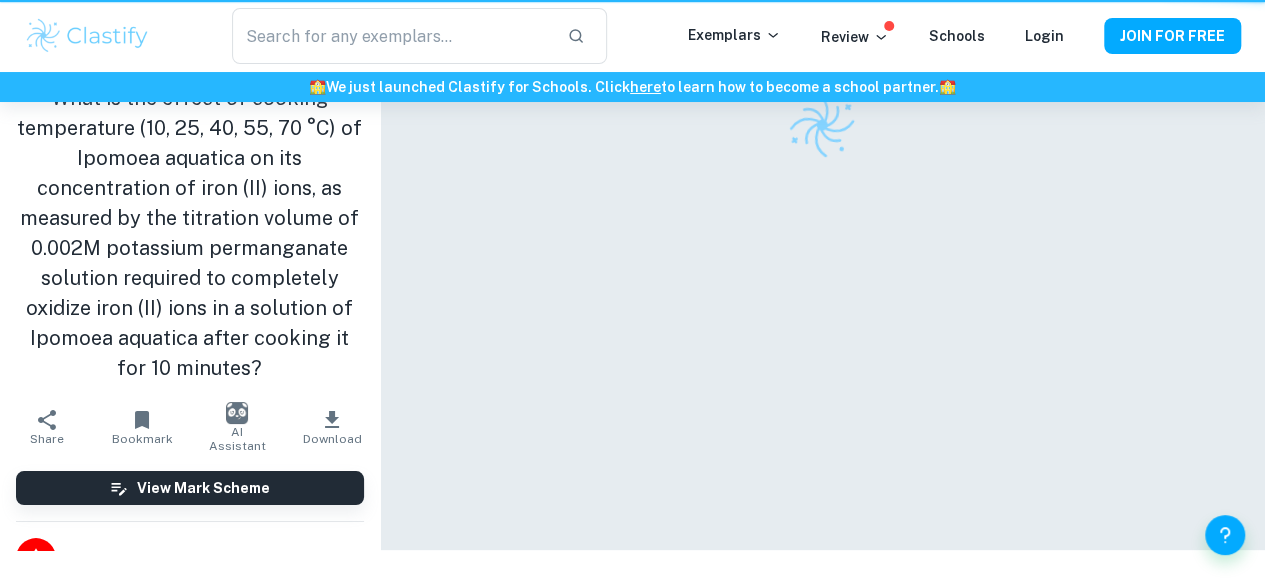 scroll, scrollTop: 0, scrollLeft: 0, axis: both 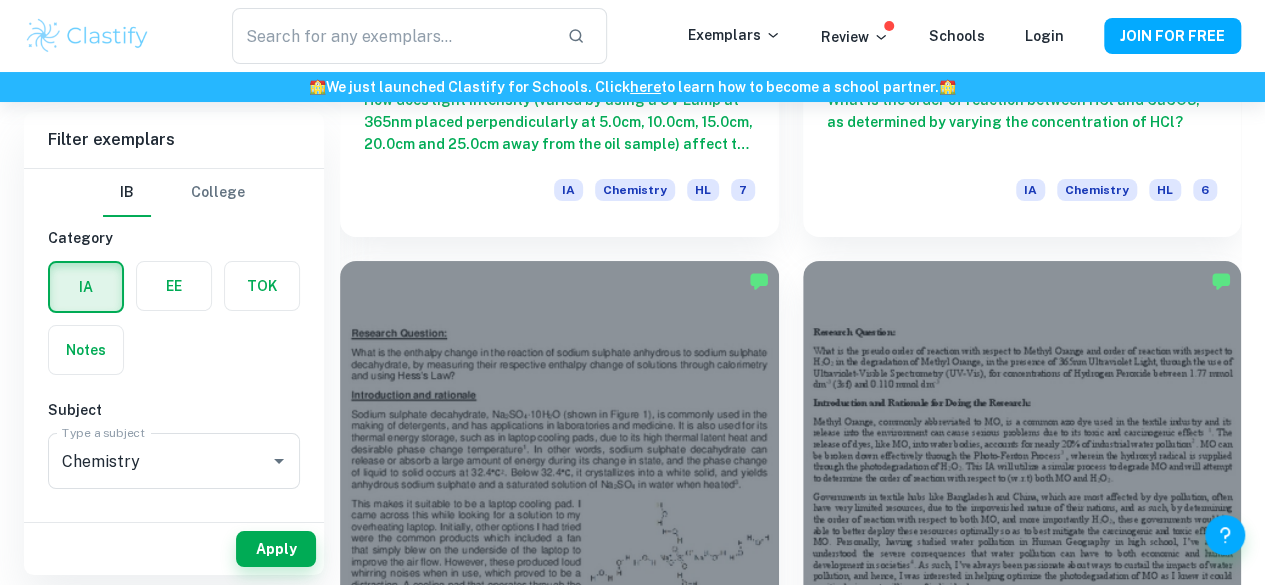 click on "What is the difference in calcium carbonate (CaCO3) concentration in different types of bird eggshells, i.e., chicken, quail, duck, goose, and ostrich, determined by the volume of NaOH used in a back titration?" at bounding box center [1022, 2782] 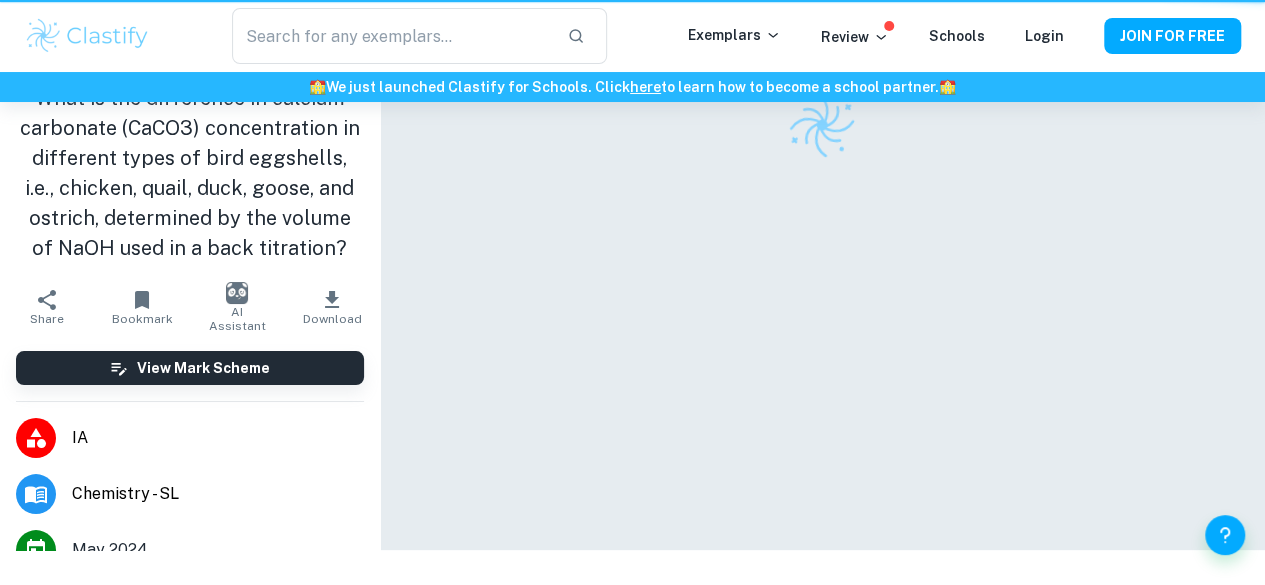 scroll, scrollTop: 0, scrollLeft: 0, axis: both 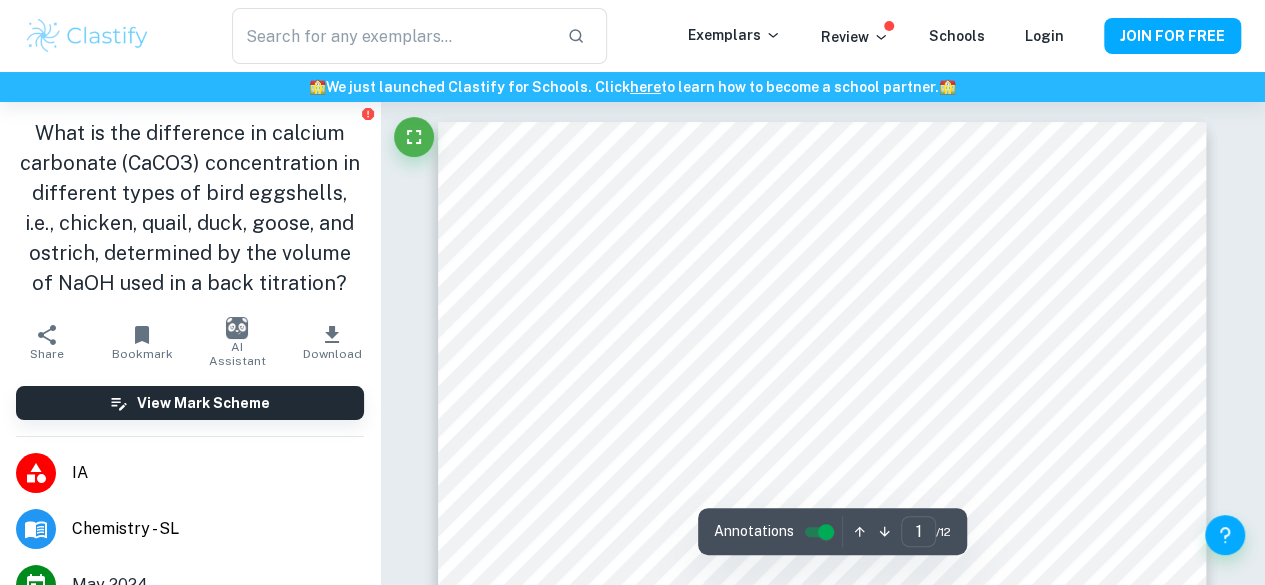 click on "Correct Criterion A Choice of the topic and research question is well-justified through its global or personal relevance Comment The student justifies the global and personal relevance of the topic in the Introduction section. The student shares a personal experience with juvenile osteoporosis, highlighting the need for calcium supplements. This personal connection is complemented by discussing the broader implications of finding sustainable sources of calcium carbonate, particularly in relation to the environmental impact of limestone mining. The student effectively links personal health issues to global sustainability efforts. Written by [NAME] [LAST]
Incorrect Criterion A Student shows personal input and strong initiative in designing and conducting the study Comment Written by [NAME] [LAST]
Correct Criterion B A focused and detailed description of the main topic is present Comment Written by [NAME] [LAST]
Incorrect Criterion B A focused and detailed description of the research question is present" at bounding box center [823, 6681] 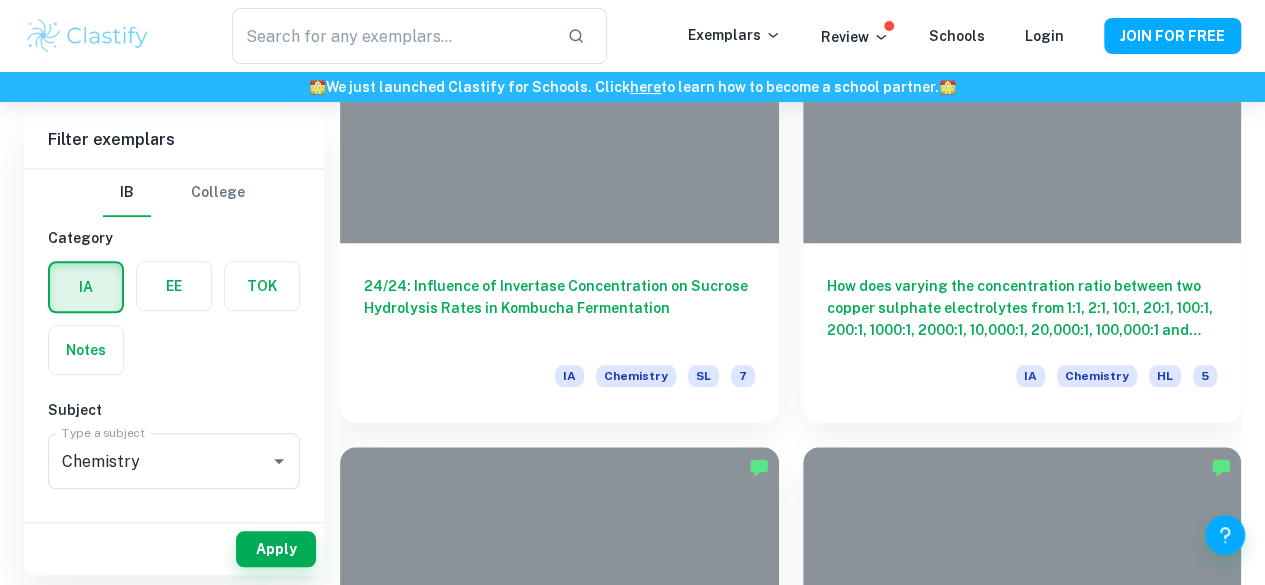 scroll, scrollTop: 4557, scrollLeft: 0, axis: vertical 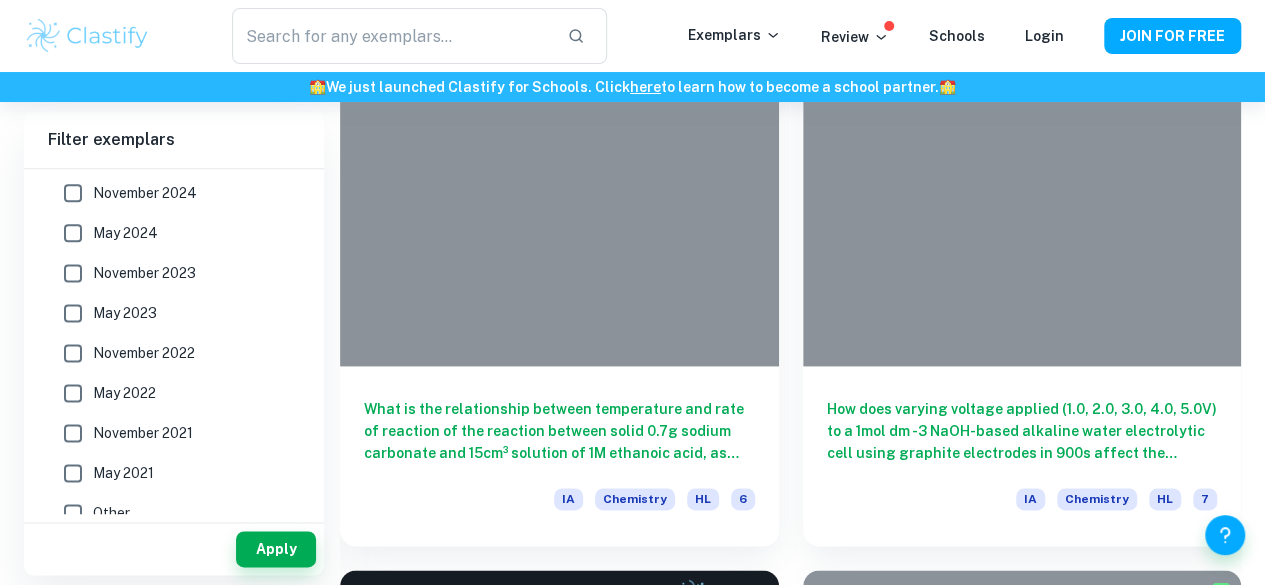 click on "At what rate is the reaction rate between Zinc and Sulphuric Acid increasing when the temperature rises?" at bounding box center [559, 4689] 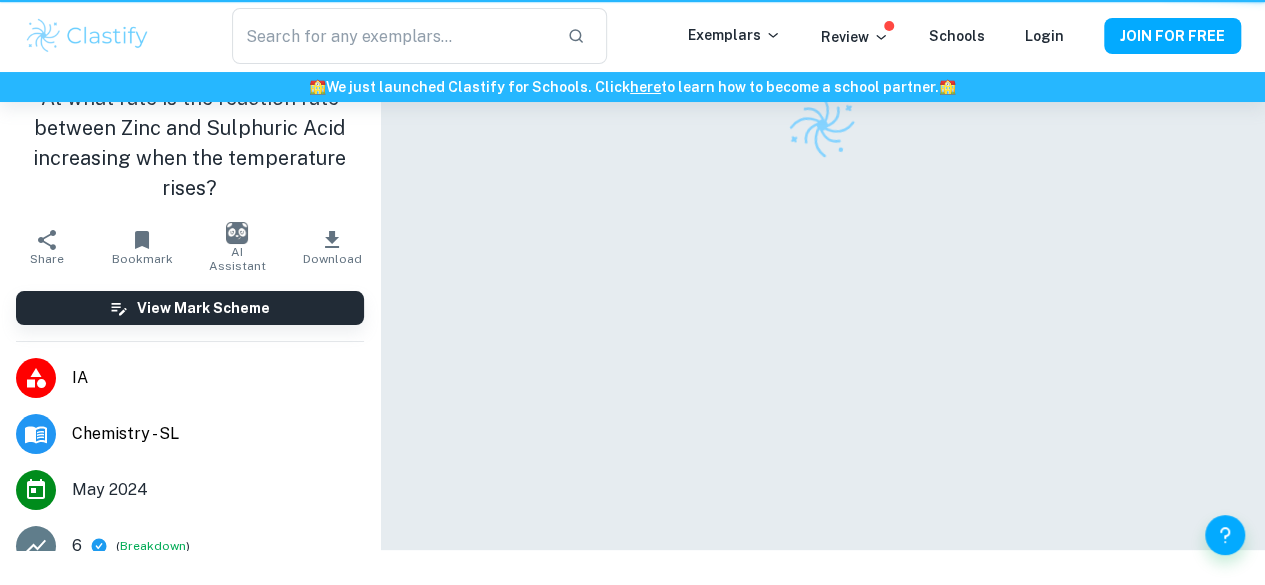 scroll, scrollTop: 0, scrollLeft: 0, axis: both 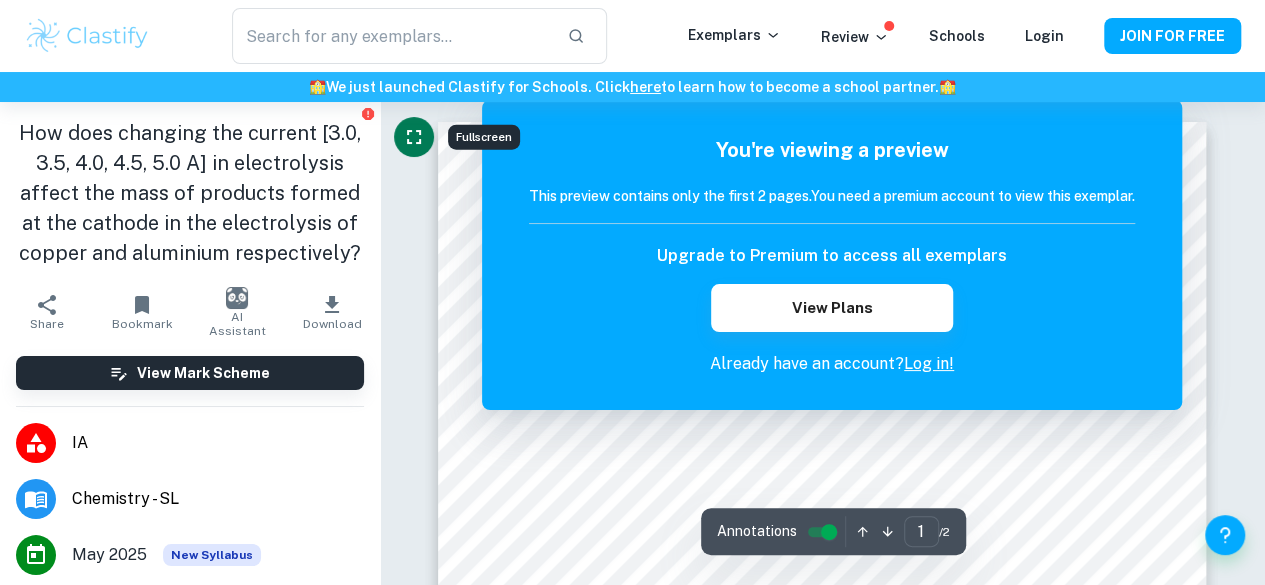 click 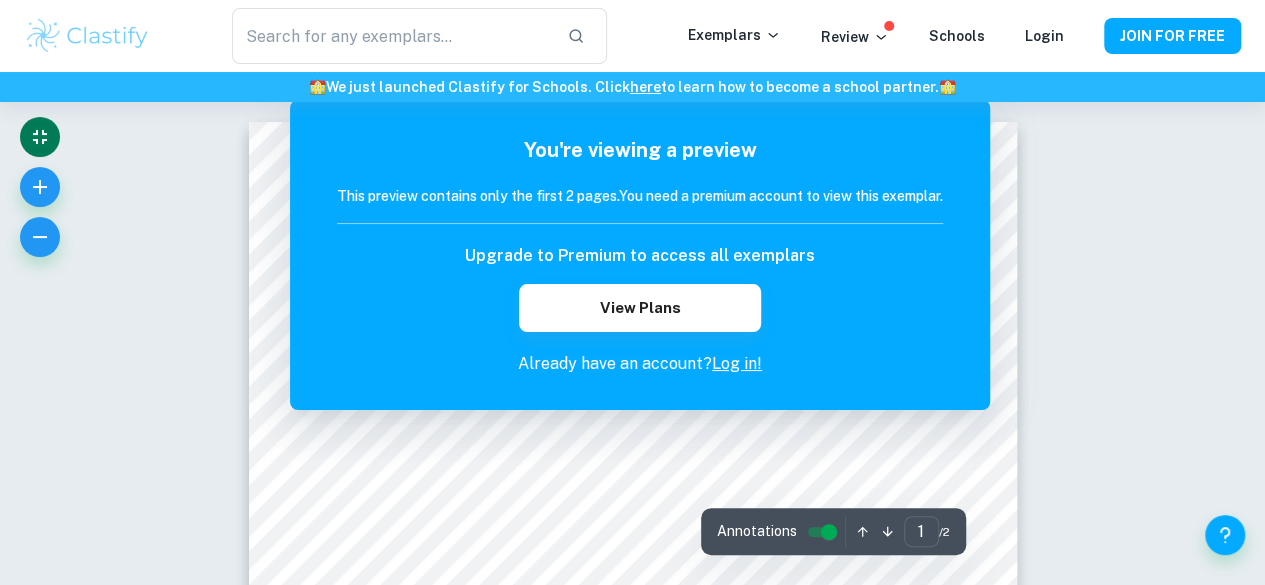 click on "Upgrade to Premium to access all exemplars" at bounding box center (640, 256) 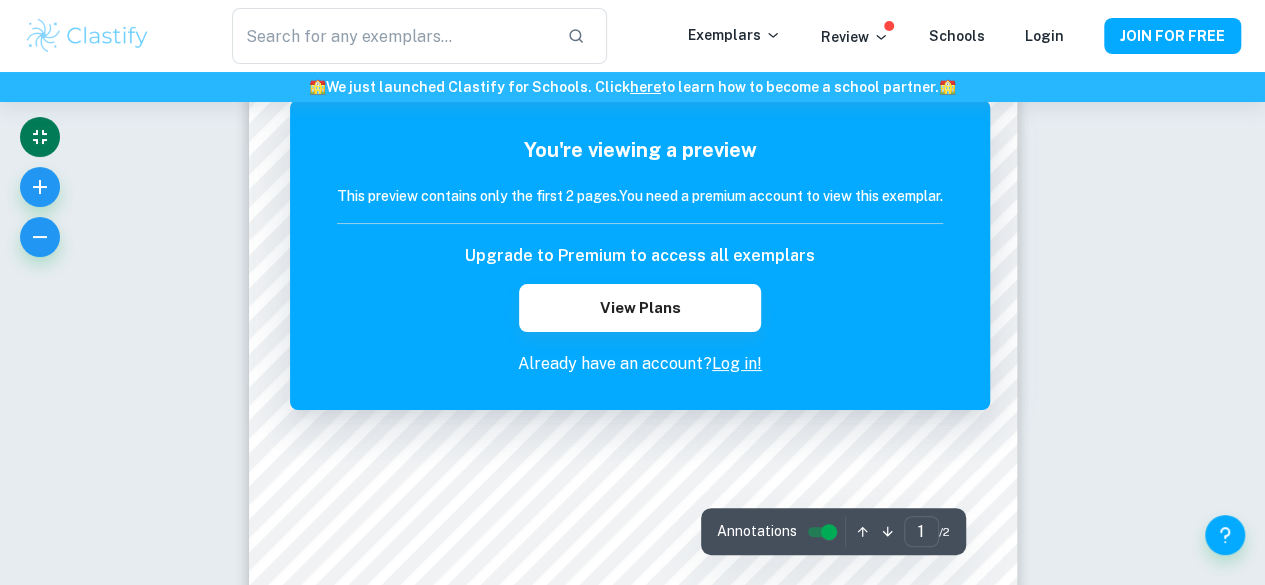 scroll, scrollTop: 0, scrollLeft: 0, axis: both 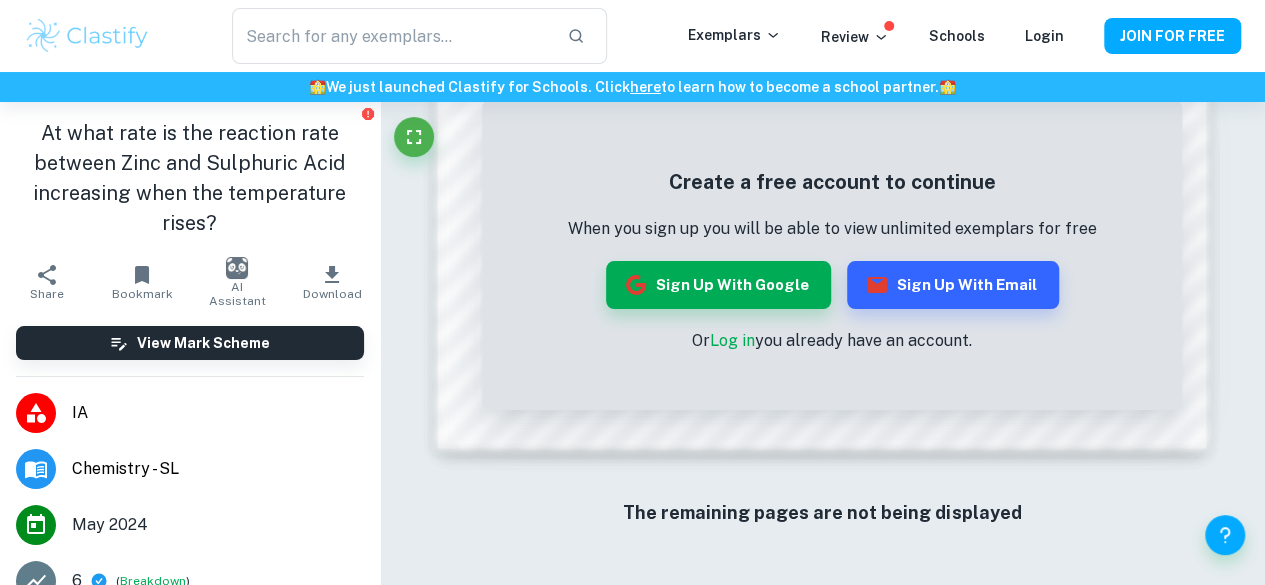 click on "The remaining pages are not being displayed" at bounding box center (822, 512) 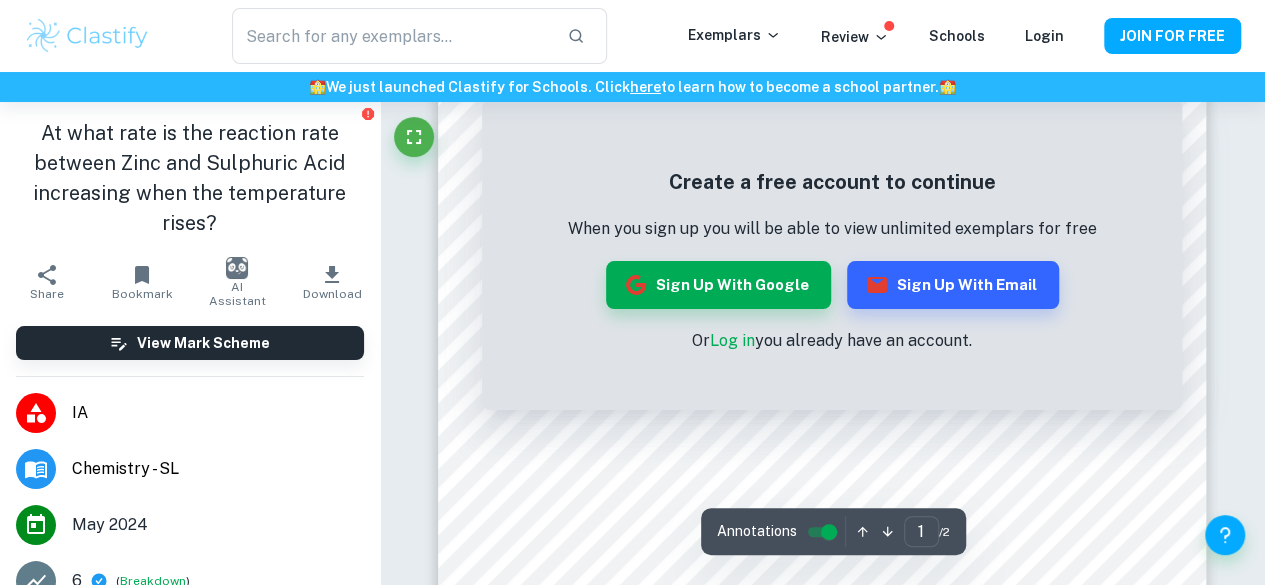 scroll, scrollTop: 0, scrollLeft: 0, axis: both 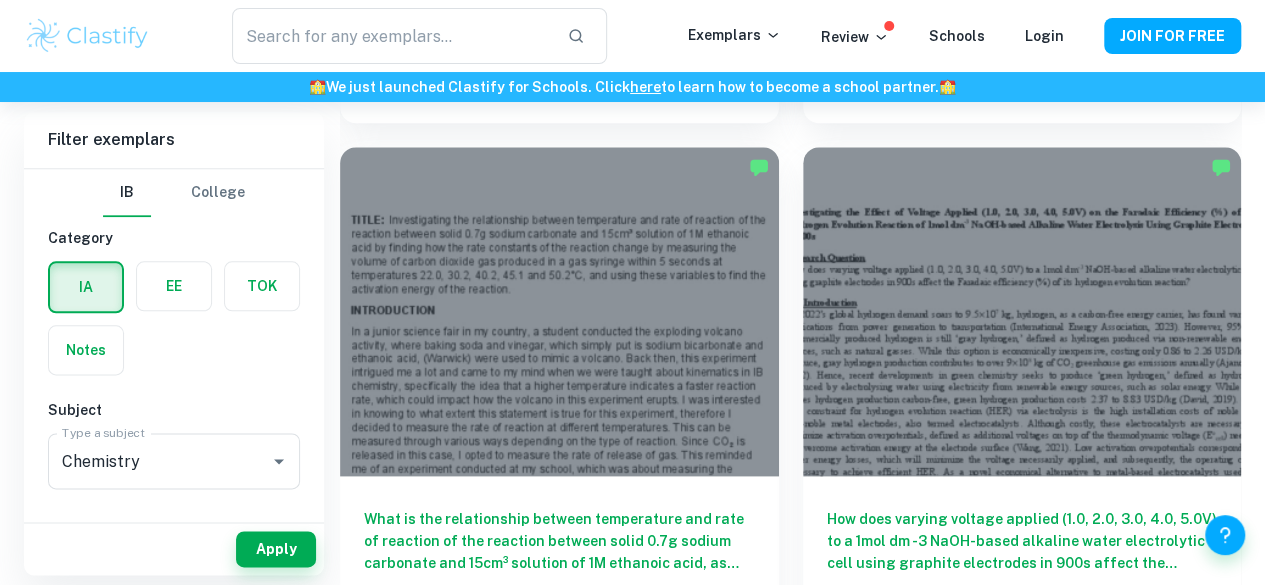 click at bounding box center [559, 4569] 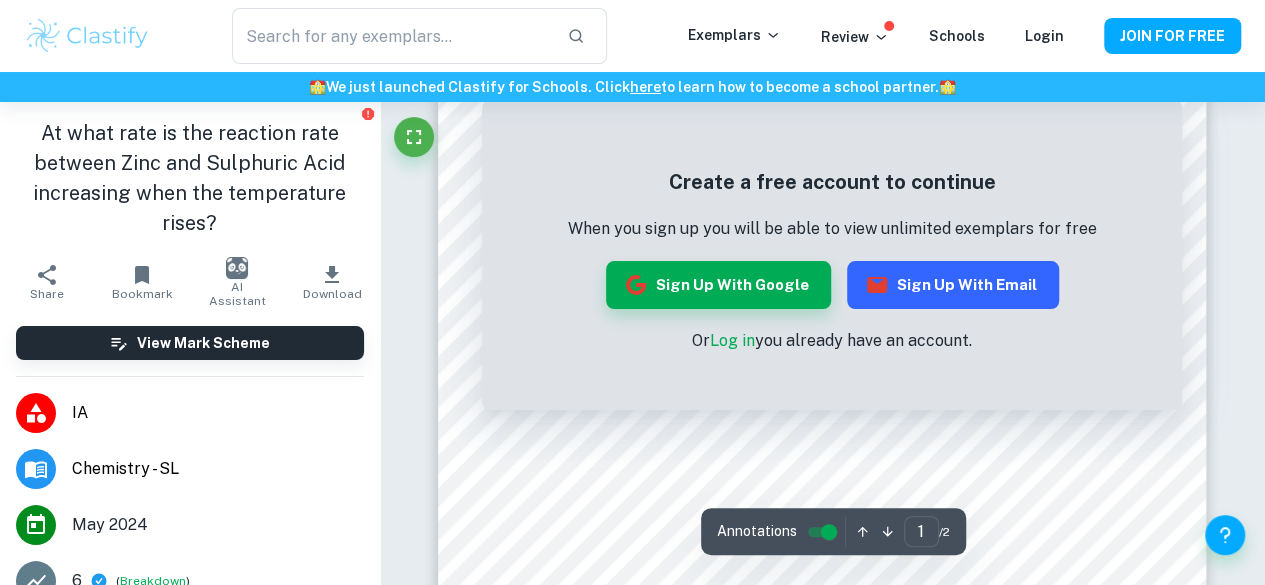 scroll, scrollTop: 0, scrollLeft: 0, axis: both 